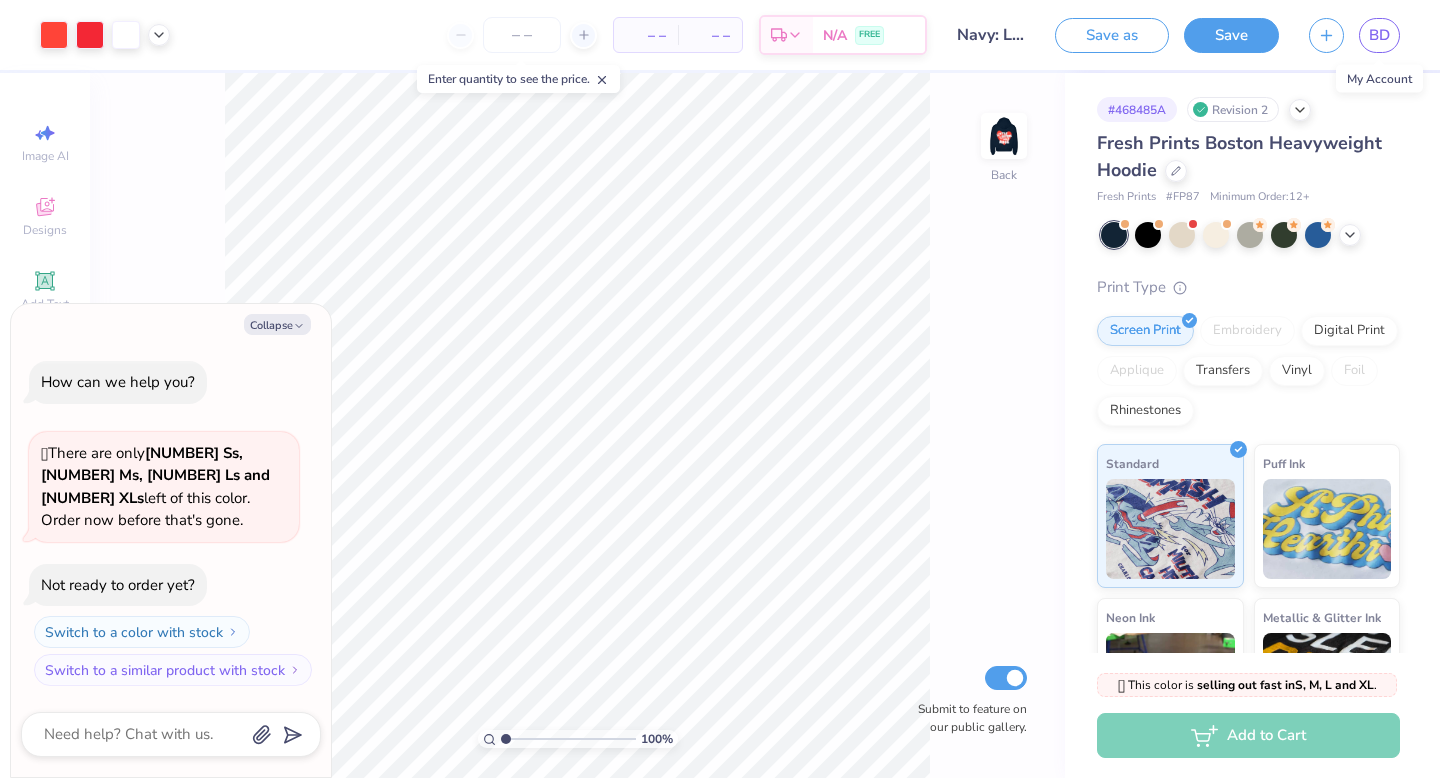 scroll, scrollTop: 0, scrollLeft: 0, axis: both 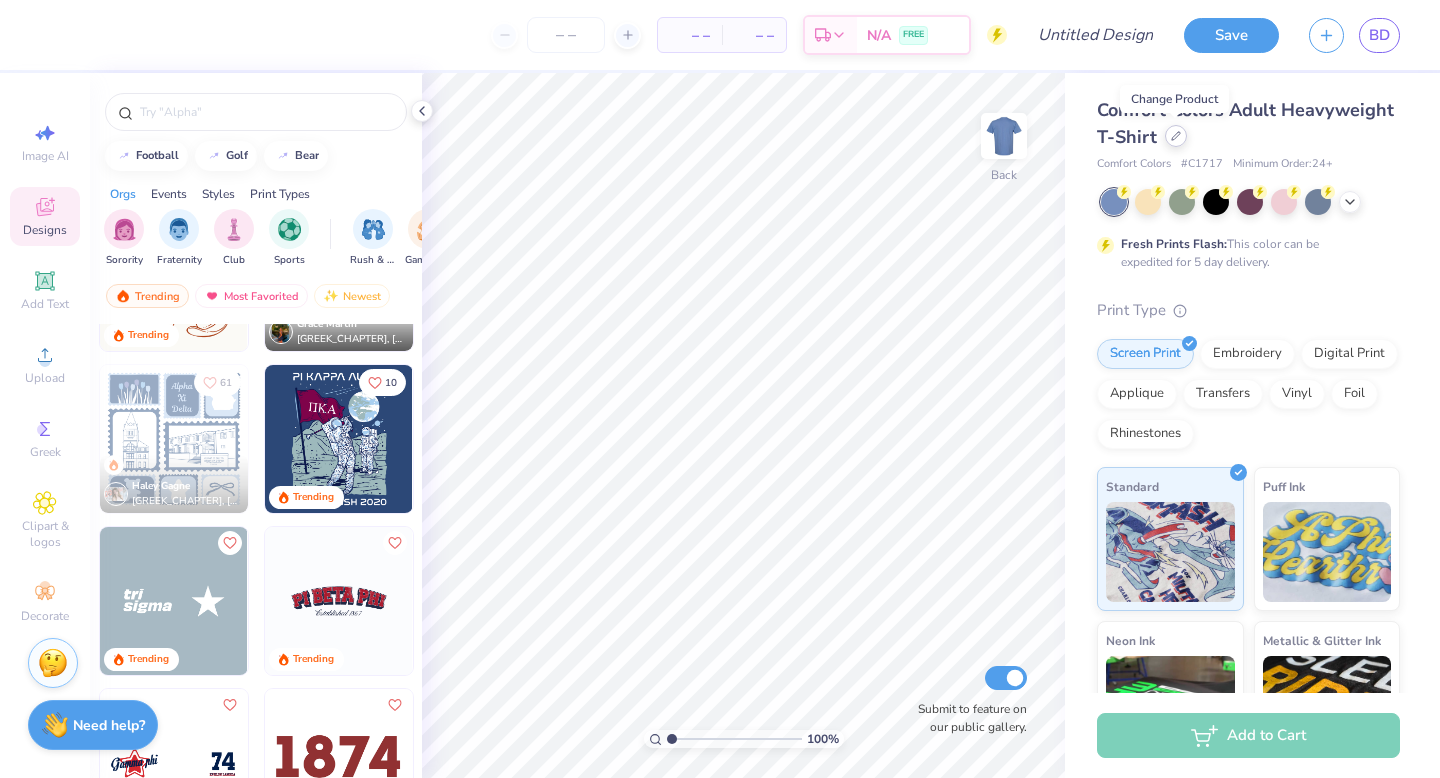 click 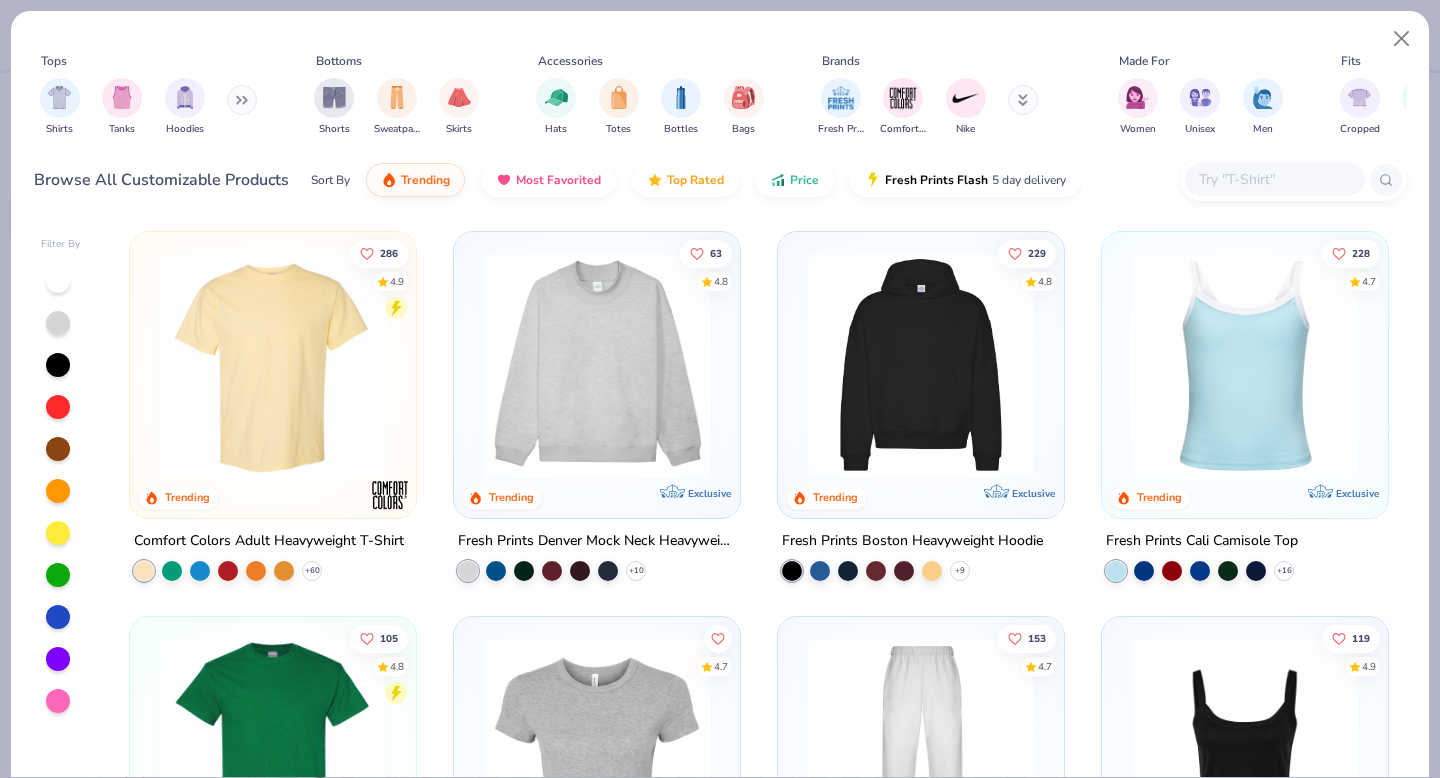 click at bounding box center [921, 365] 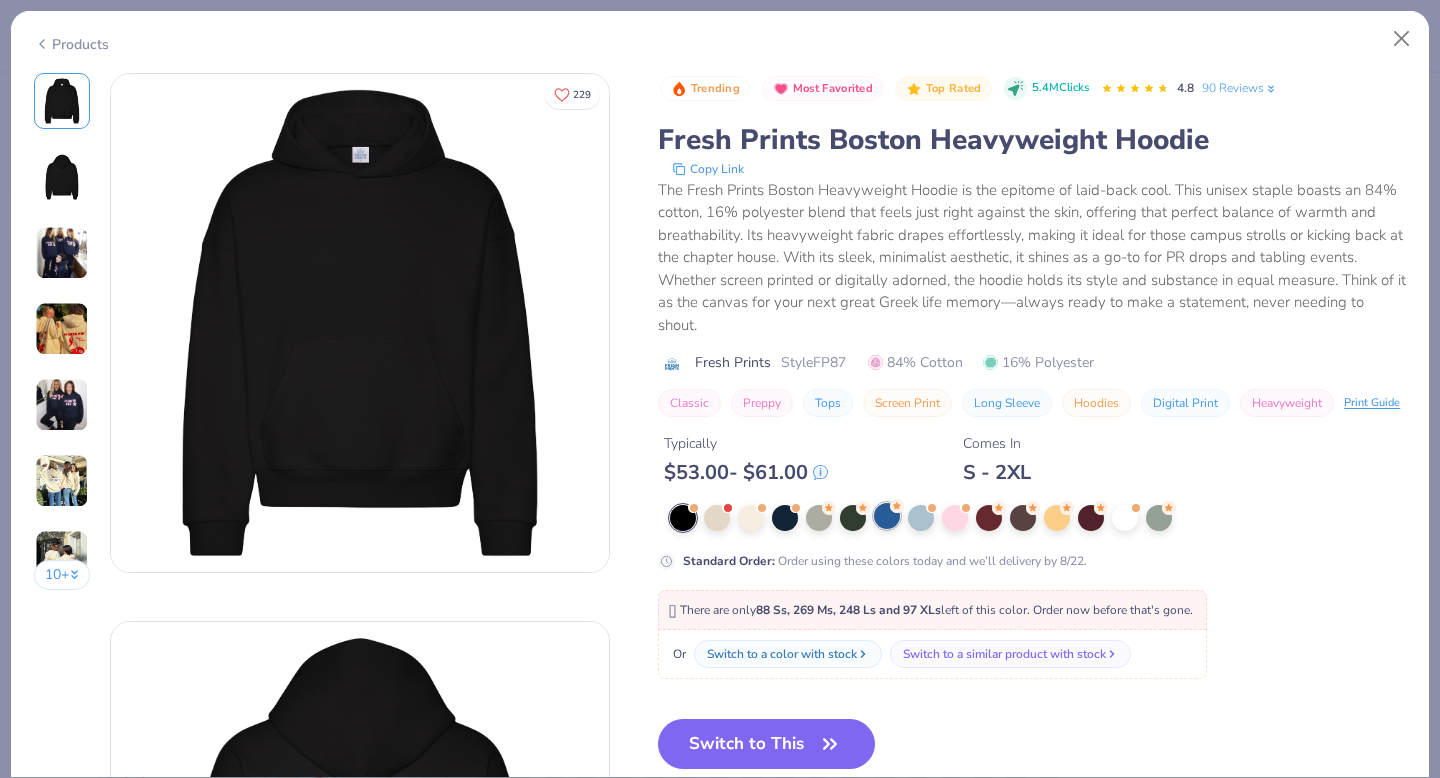 click on "Switch to This" at bounding box center (766, 744) 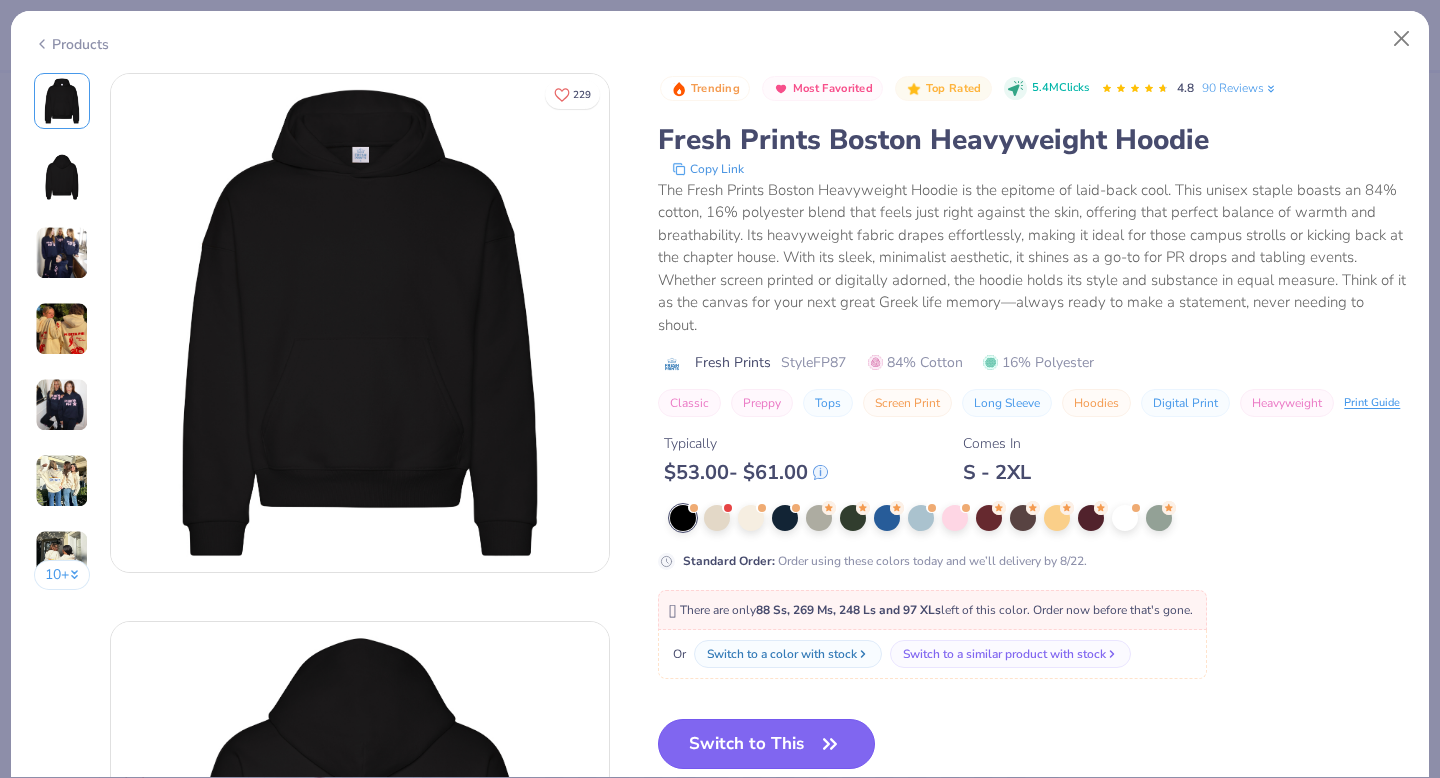 click on "Switch to This" at bounding box center (766, 744) 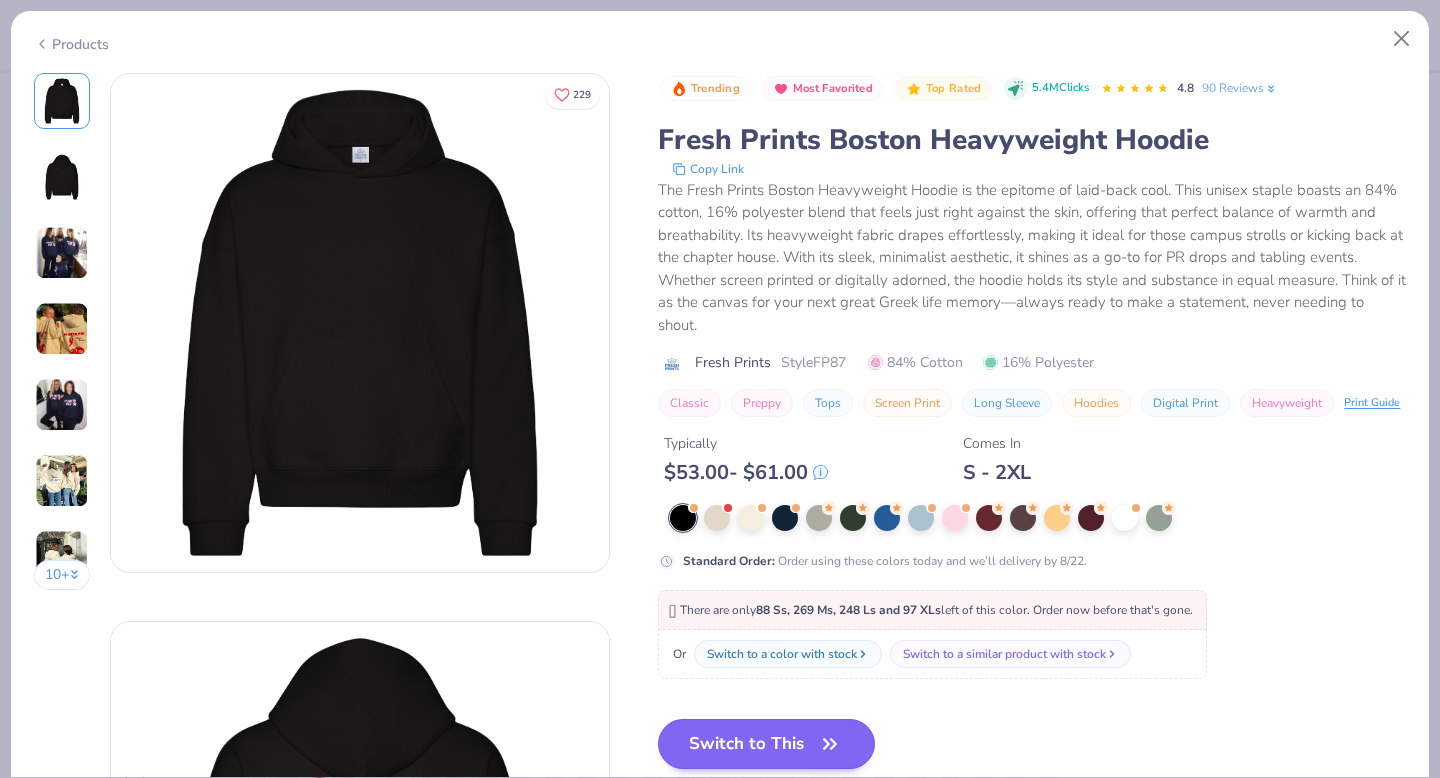 scroll, scrollTop: 103, scrollLeft: 0, axis: vertical 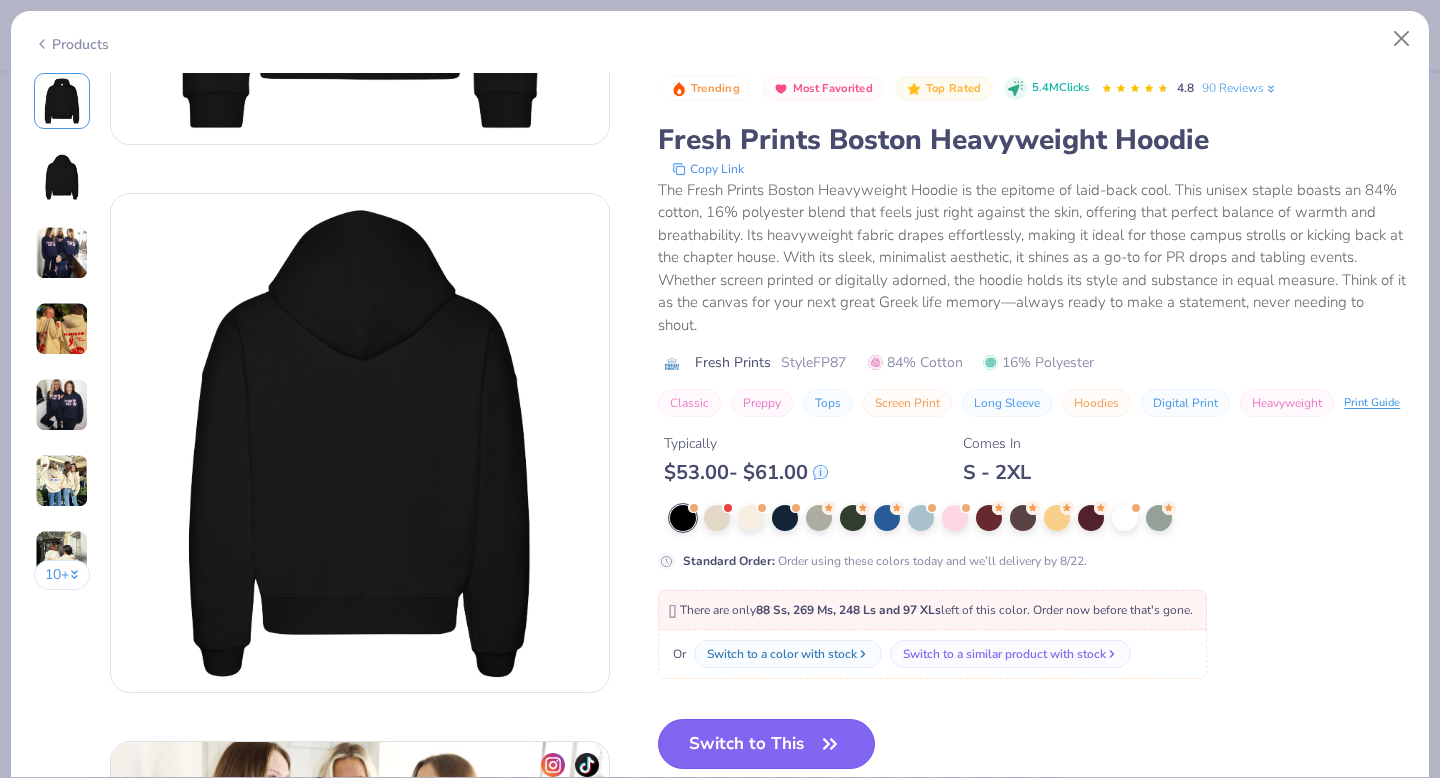 click on "Switch to This" at bounding box center [766, 744] 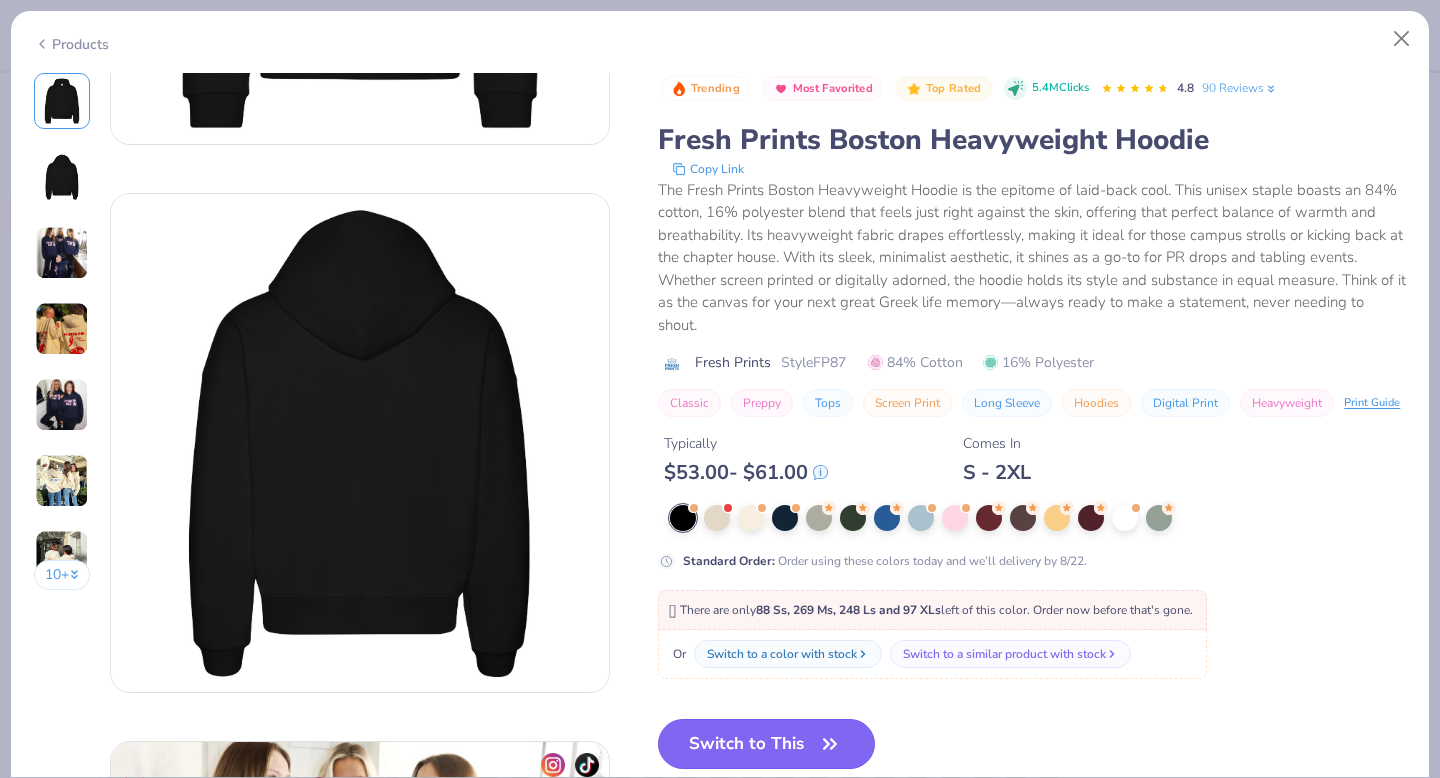click on "Switch to This" at bounding box center (766, 744) 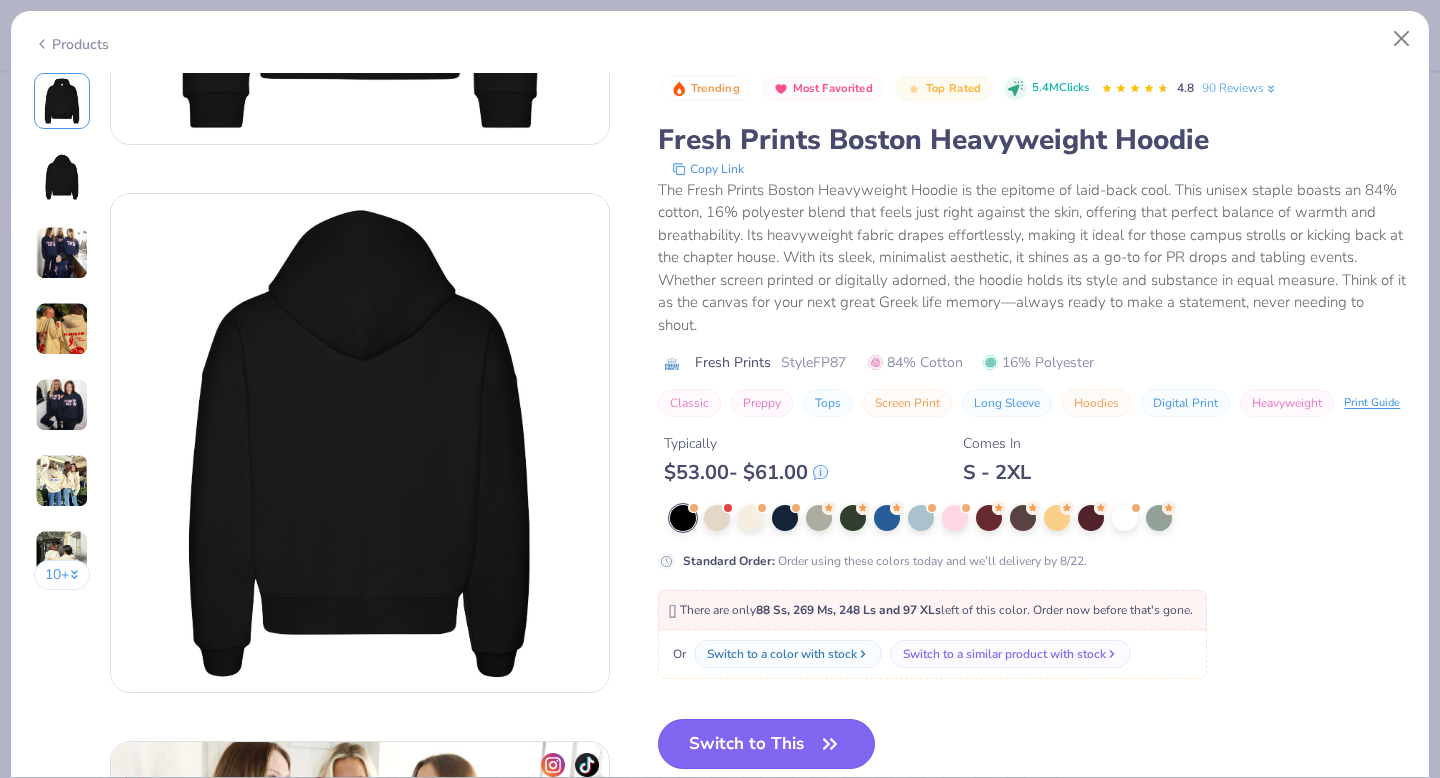 click on "Switch to This" at bounding box center [766, 744] 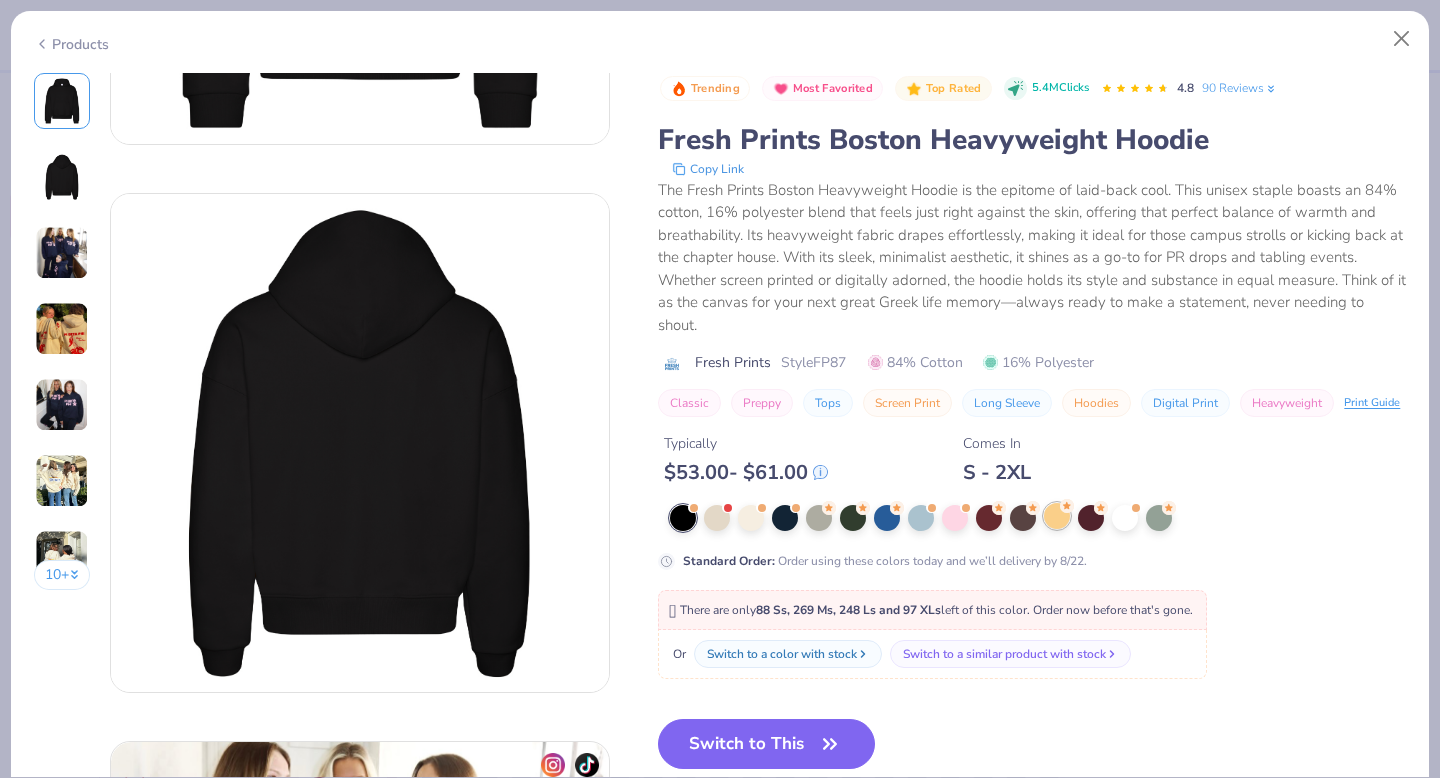 click at bounding box center [1057, 516] 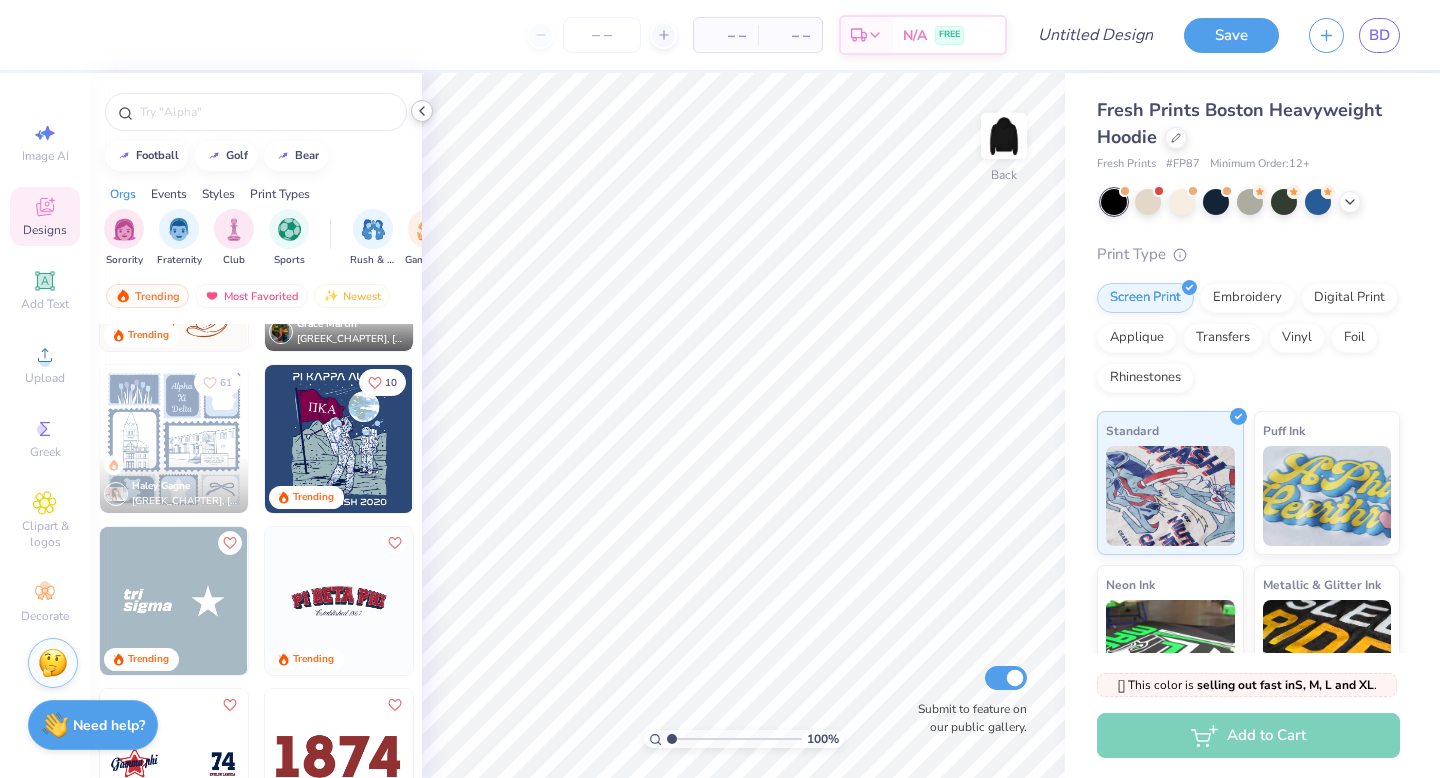 click 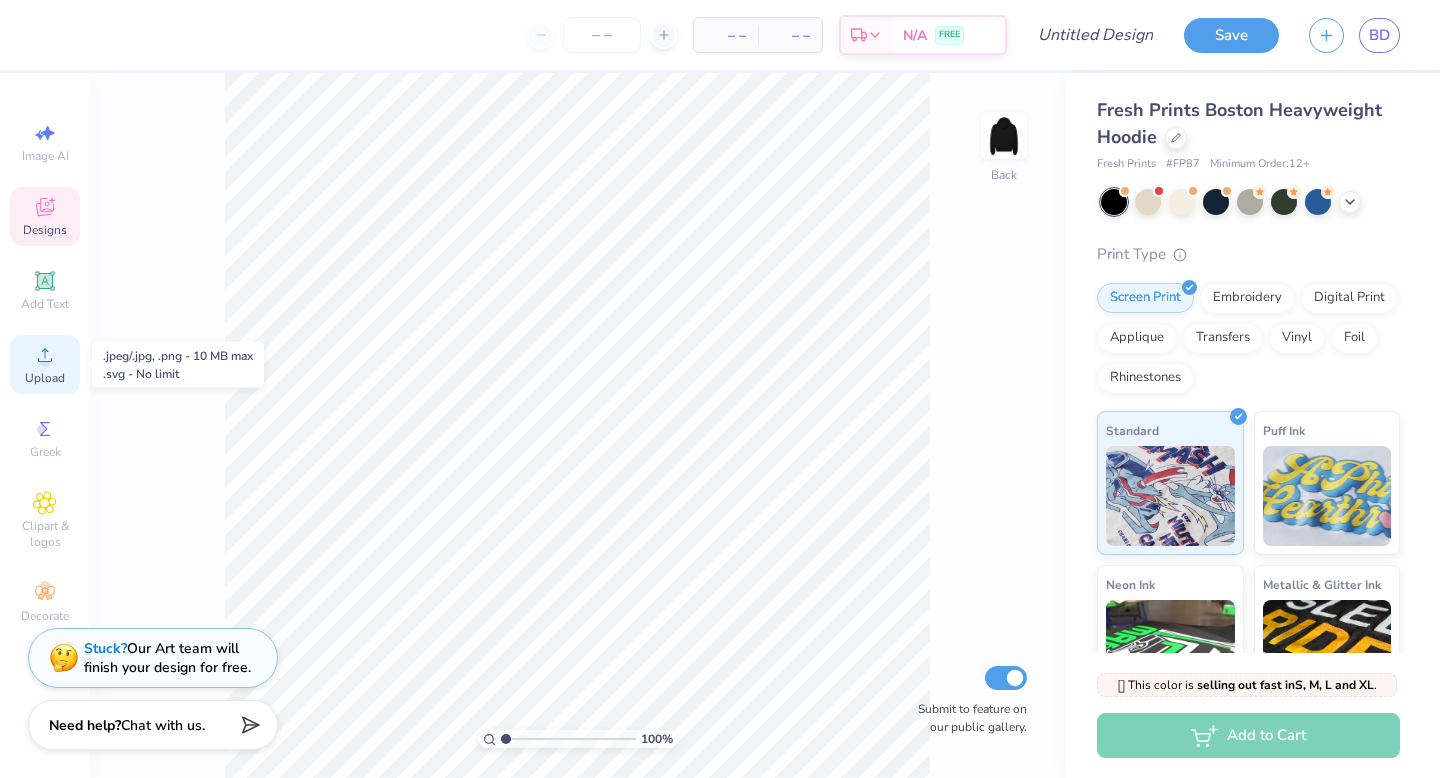 click on "Upload" at bounding box center (45, 378) 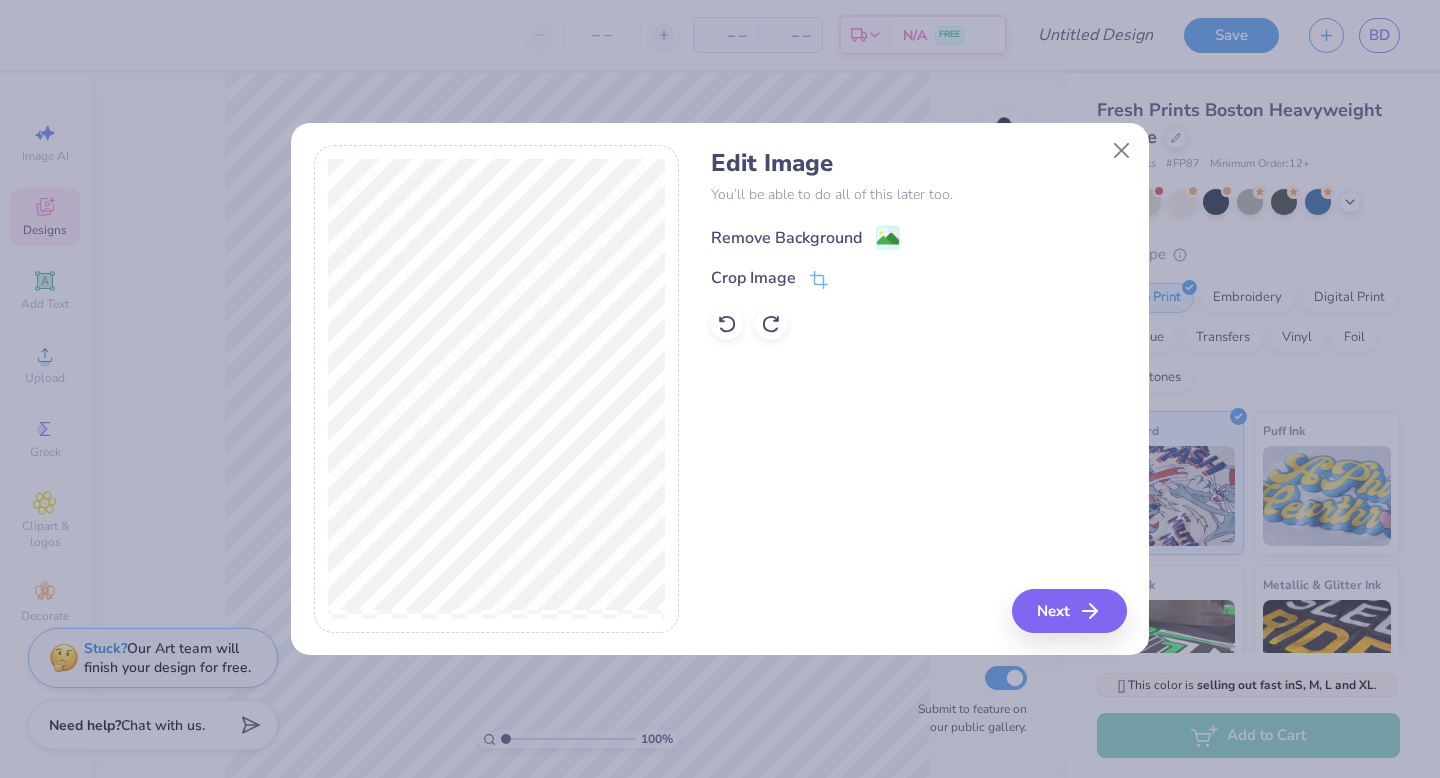 click on "Remove Background" at bounding box center [786, 238] 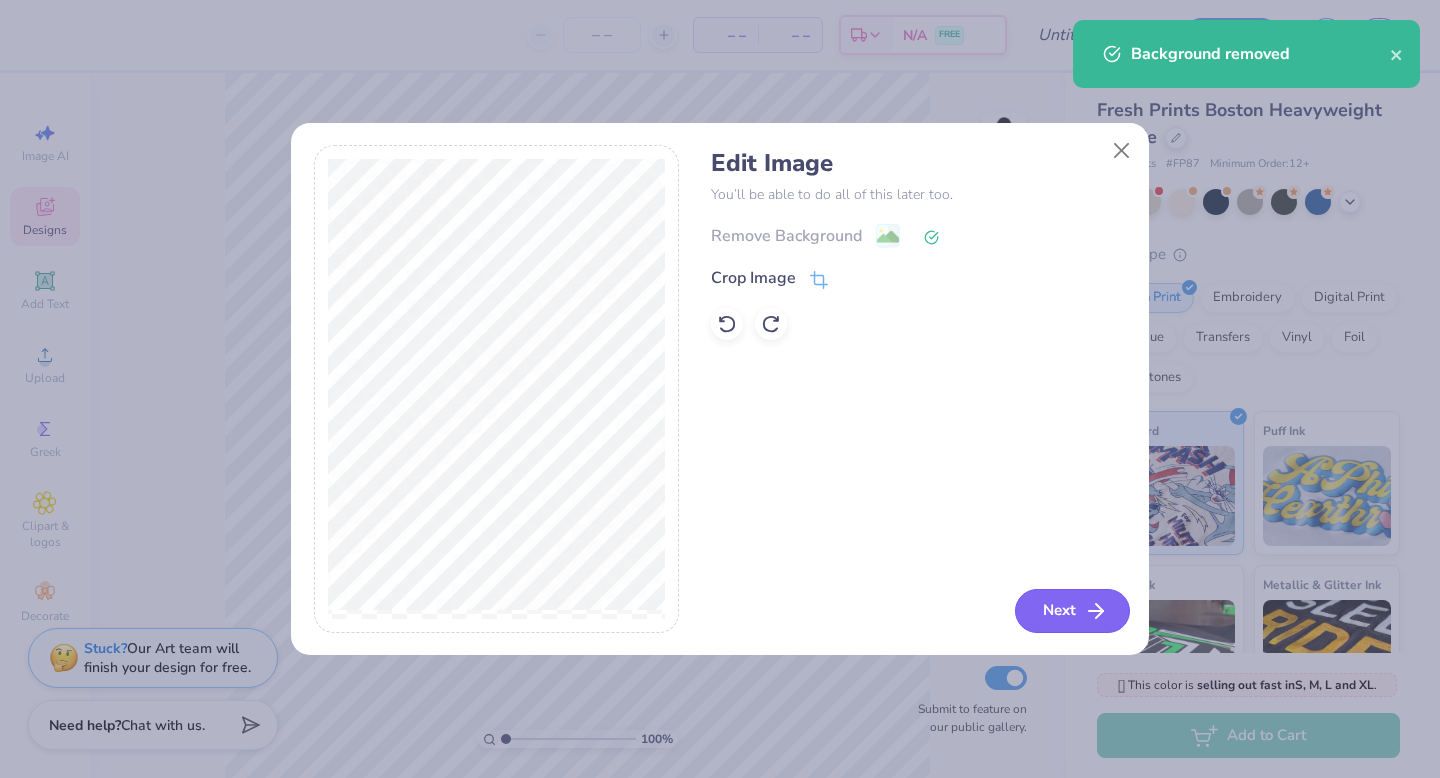 click 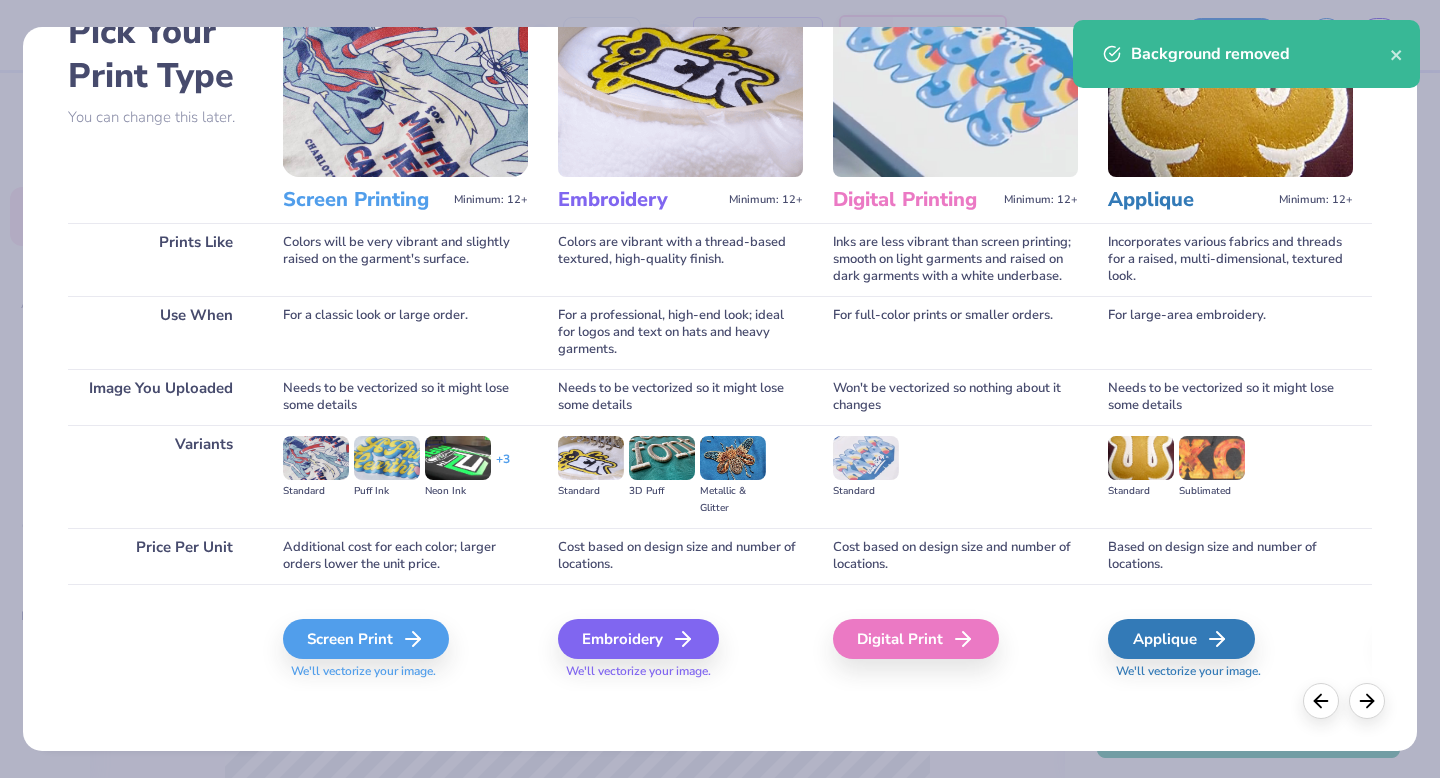 scroll, scrollTop: 119, scrollLeft: 0, axis: vertical 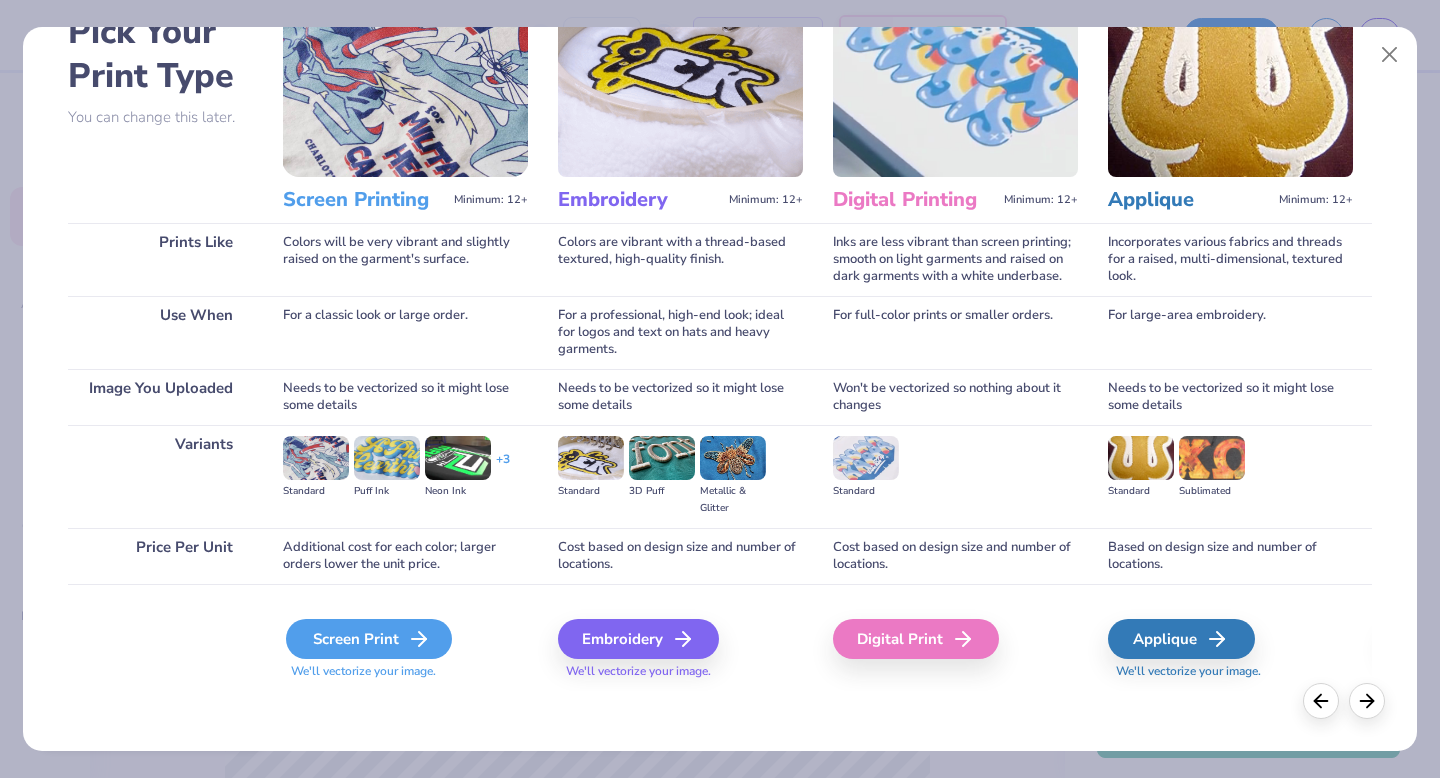 click on "Screen Print" at bounding box center [369, 639] 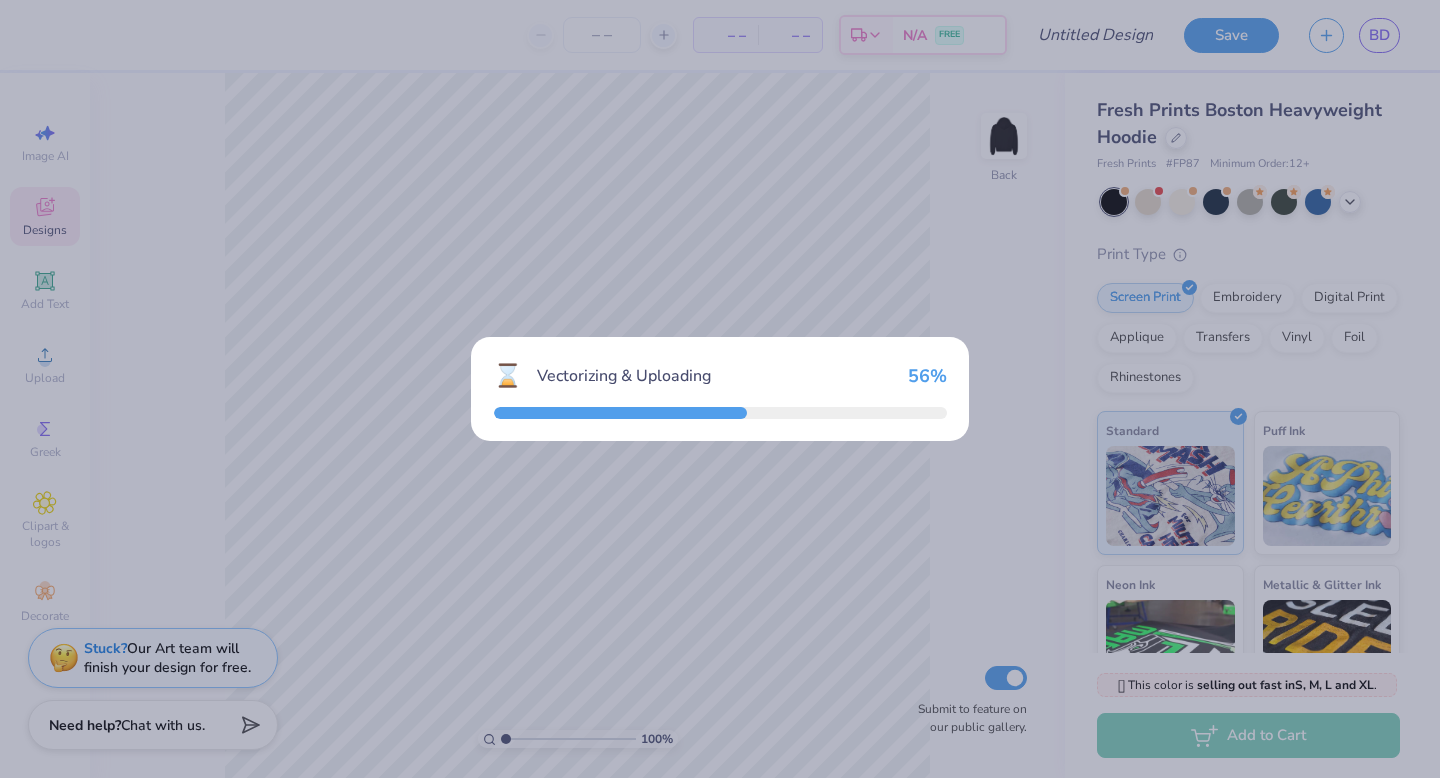 click on "⌛ Vectorizing & Uploading 56 %" at bounding box center [720, 389] 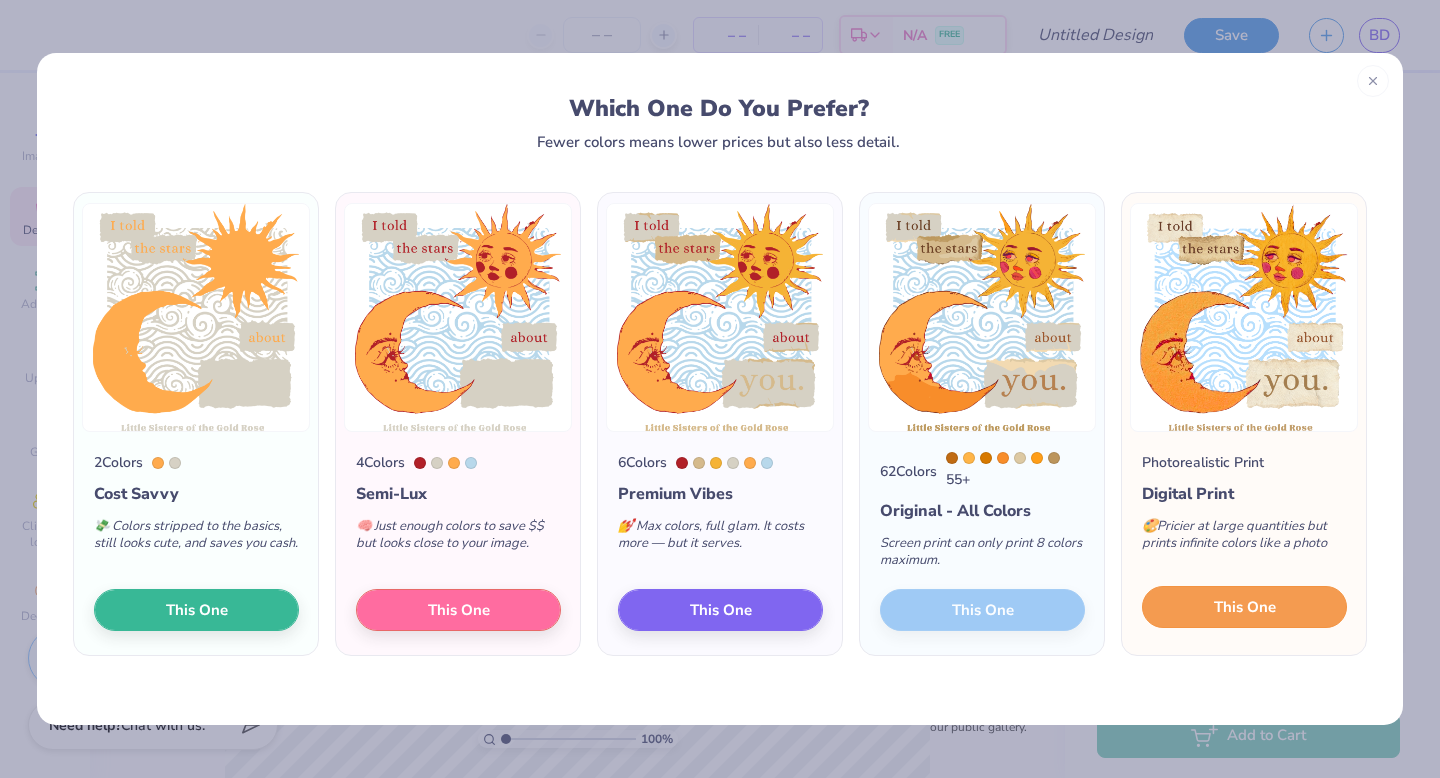 click on "This One" at bounding box center (1245, 607) 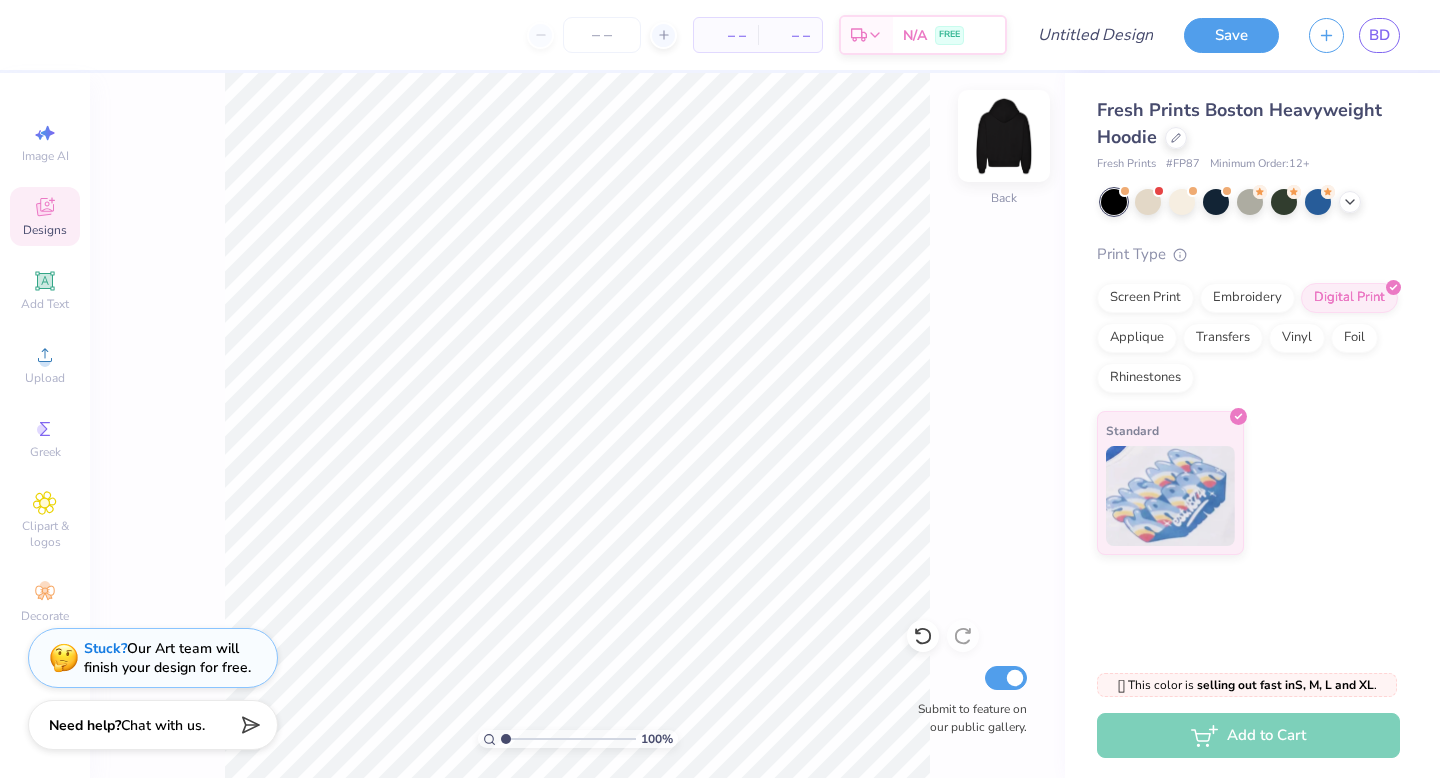 click at bounding box center (1004, 136) 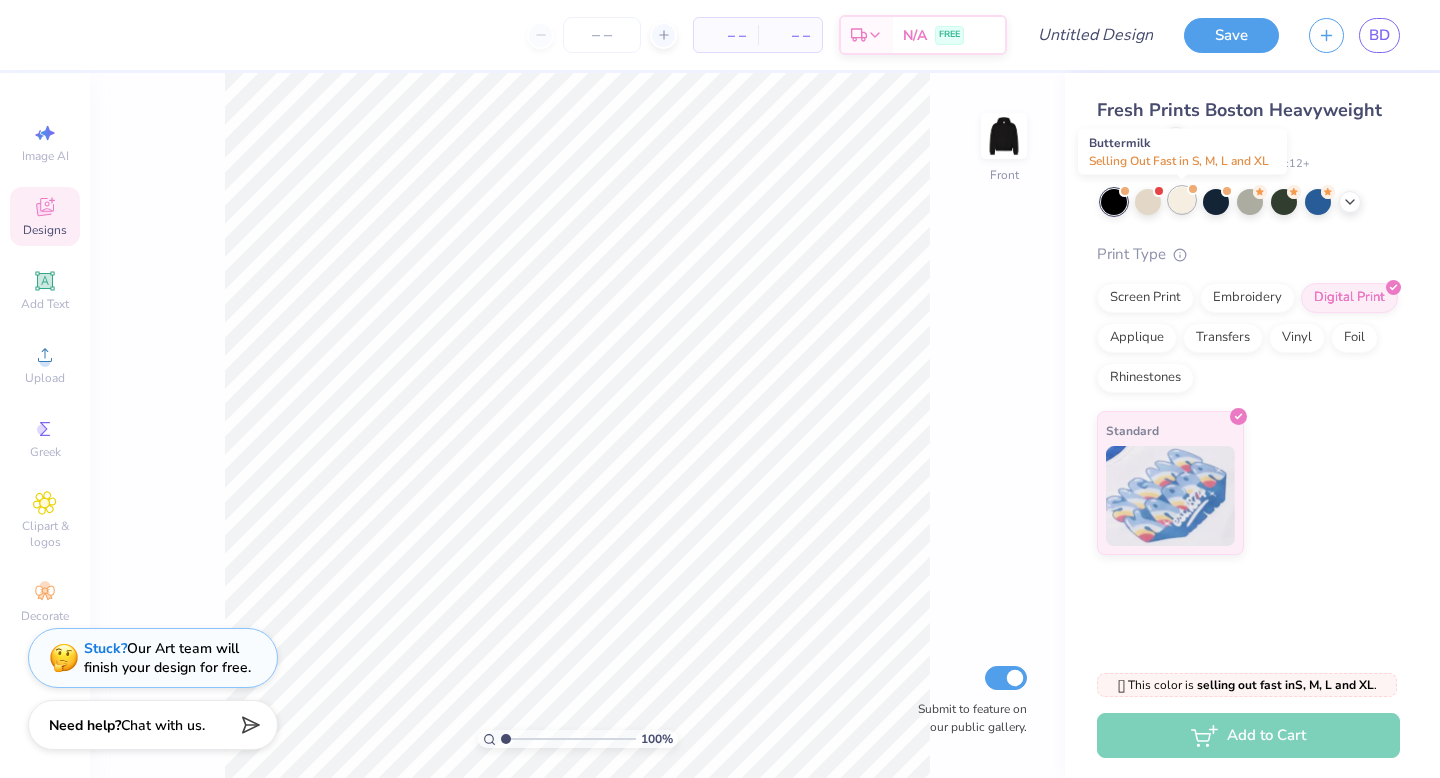 click at bounding box center (1182, 200) 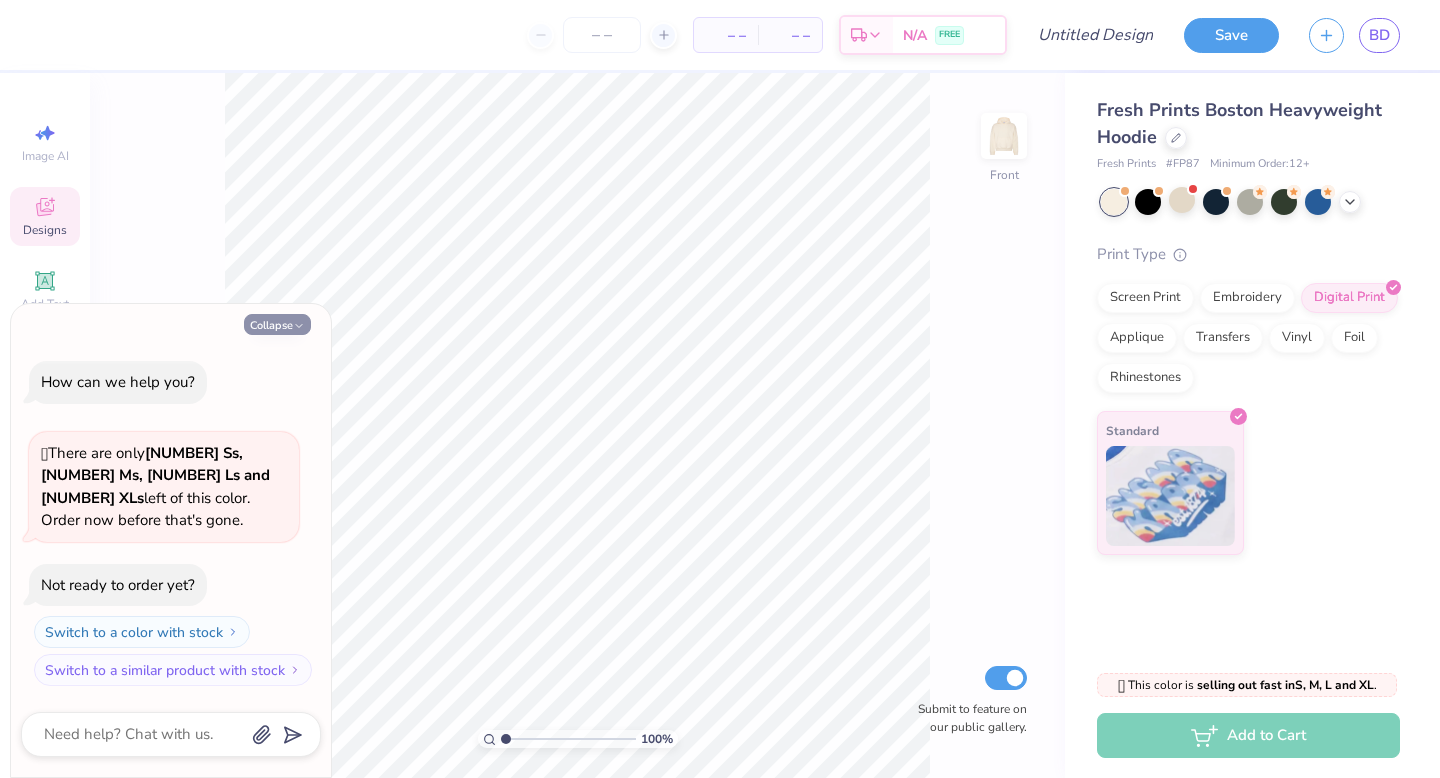click 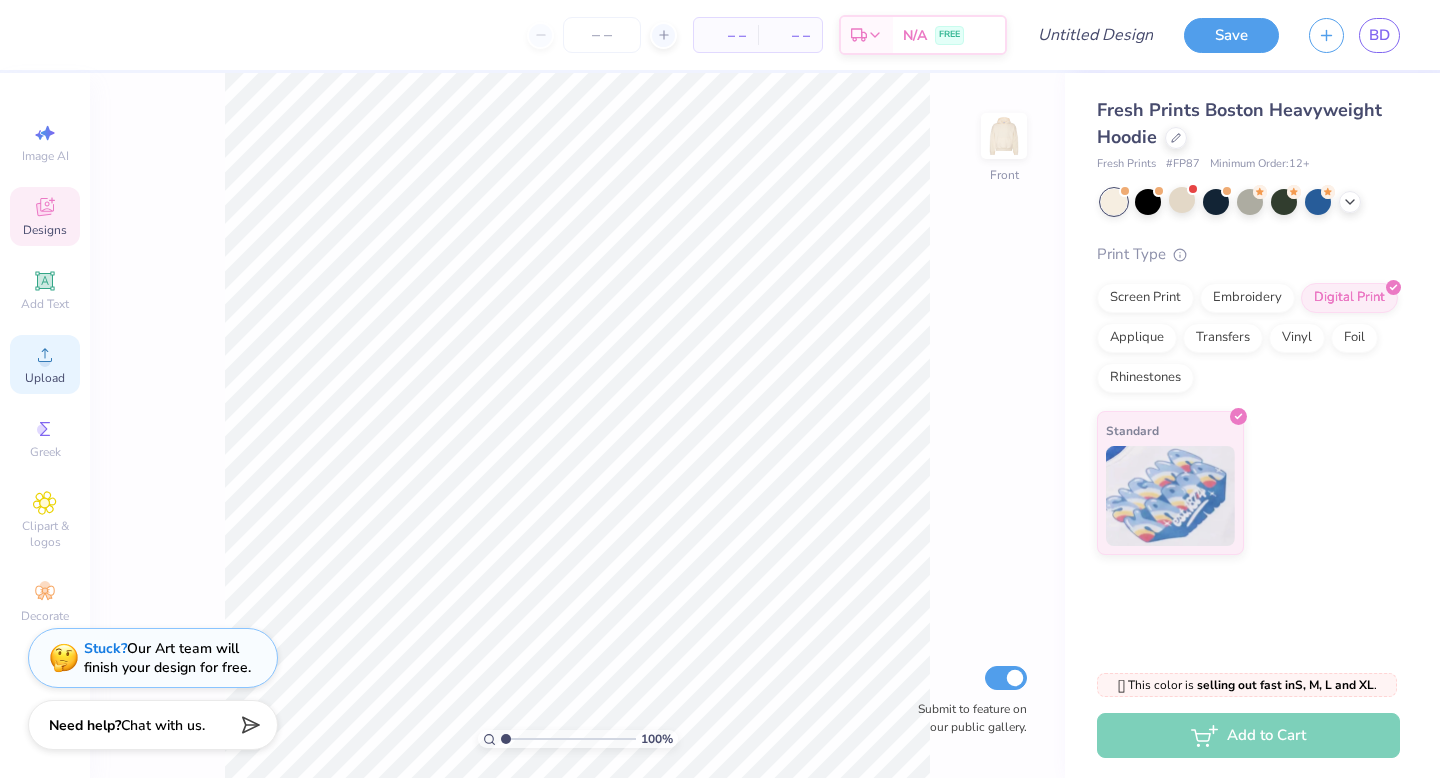 click 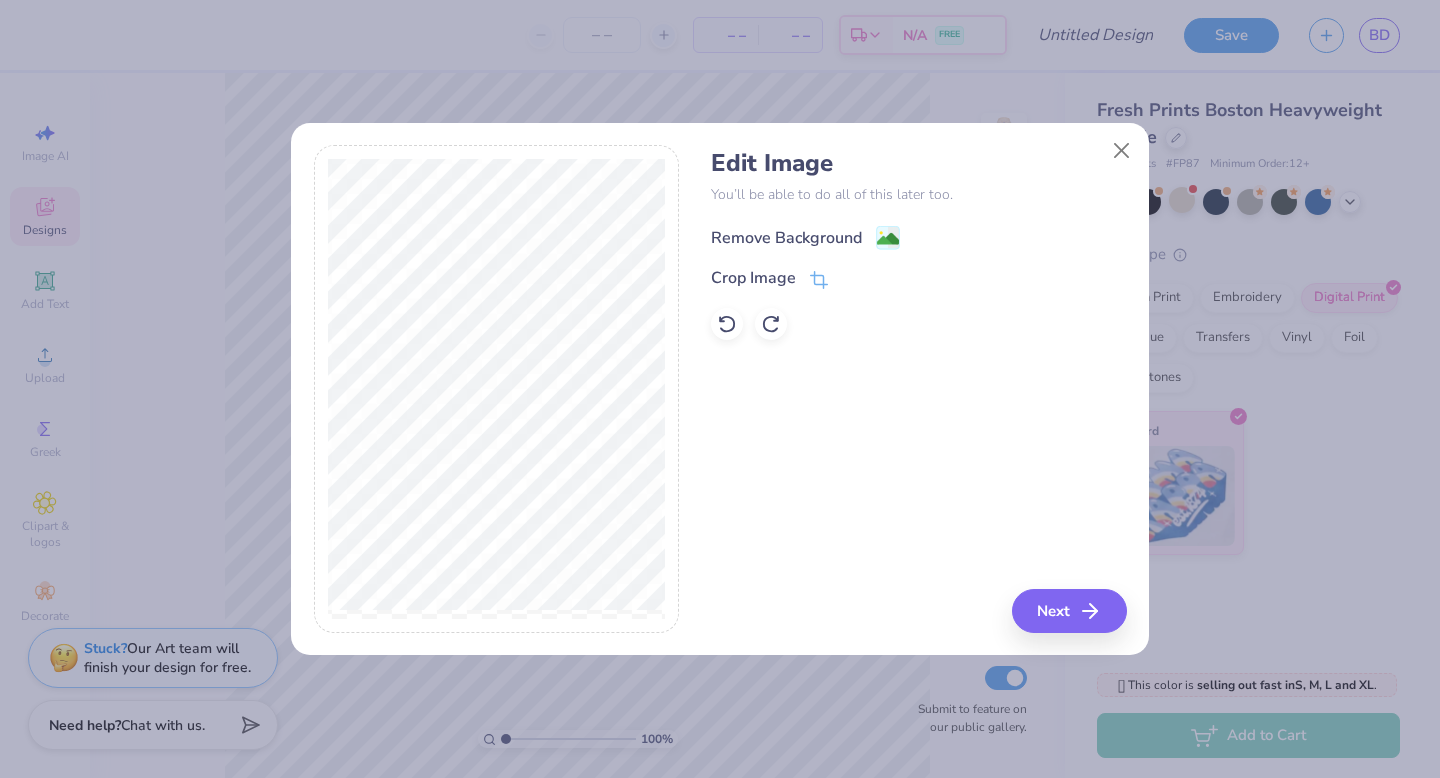 click on "Remove Background" at bounding box center (786, 238) 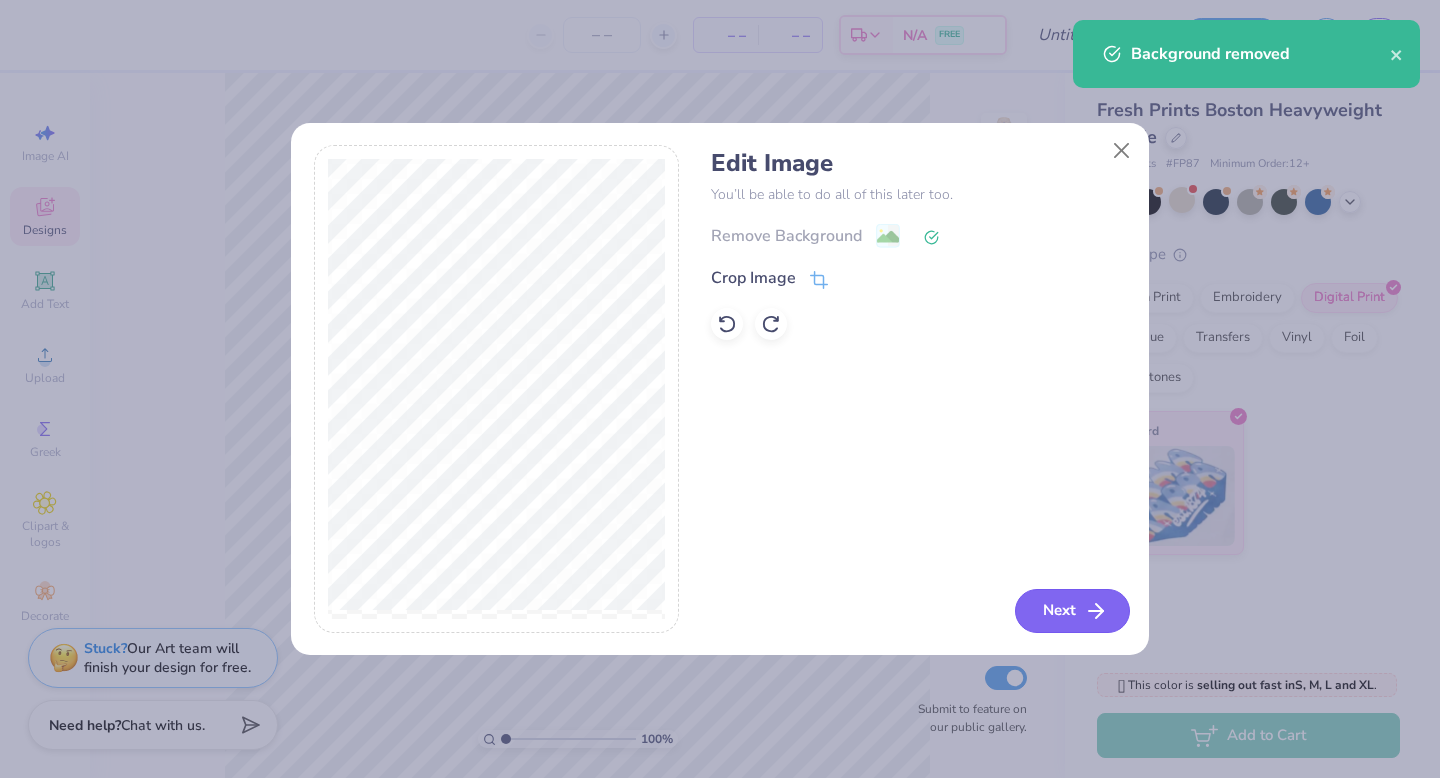 click 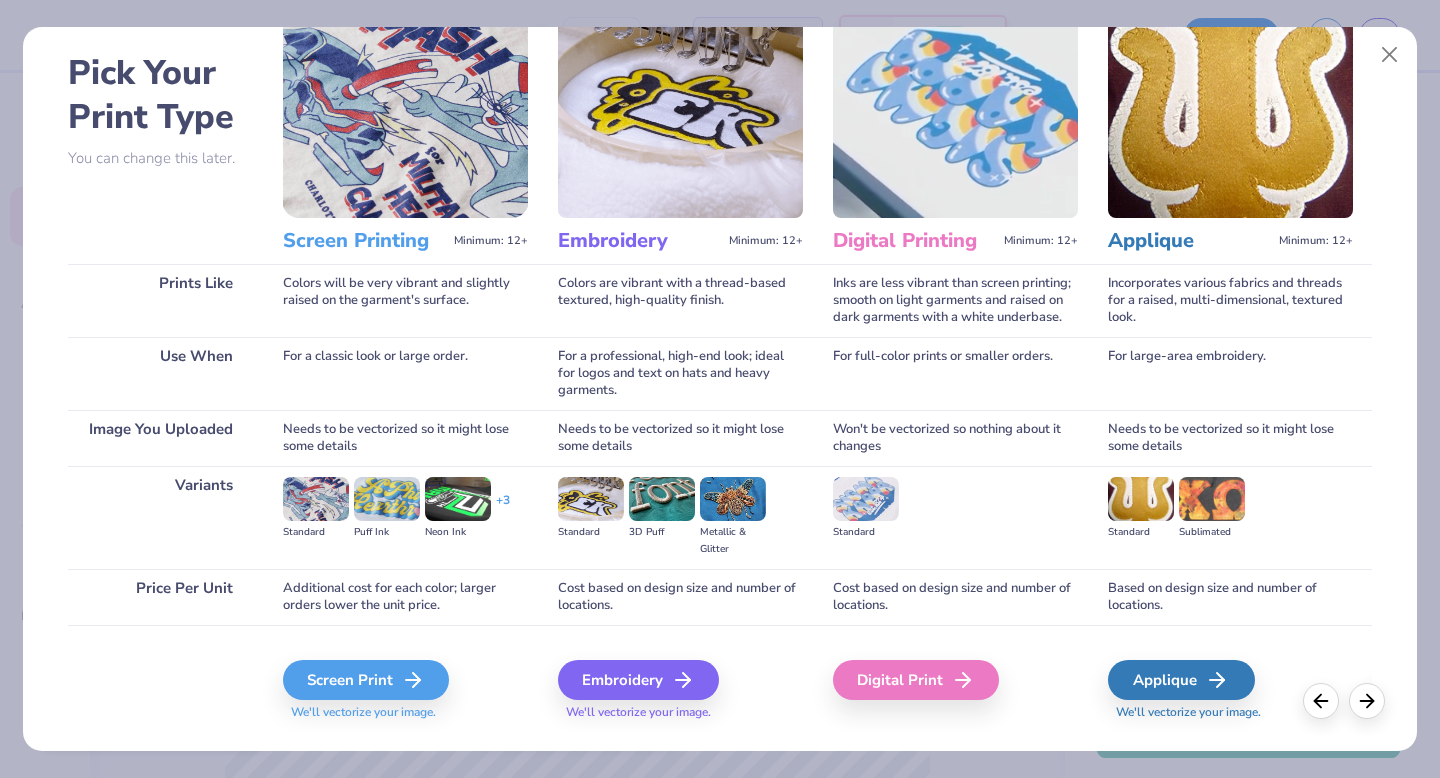 scroll, scrollTop: 119, scrollLeft: 0, axis: vertical 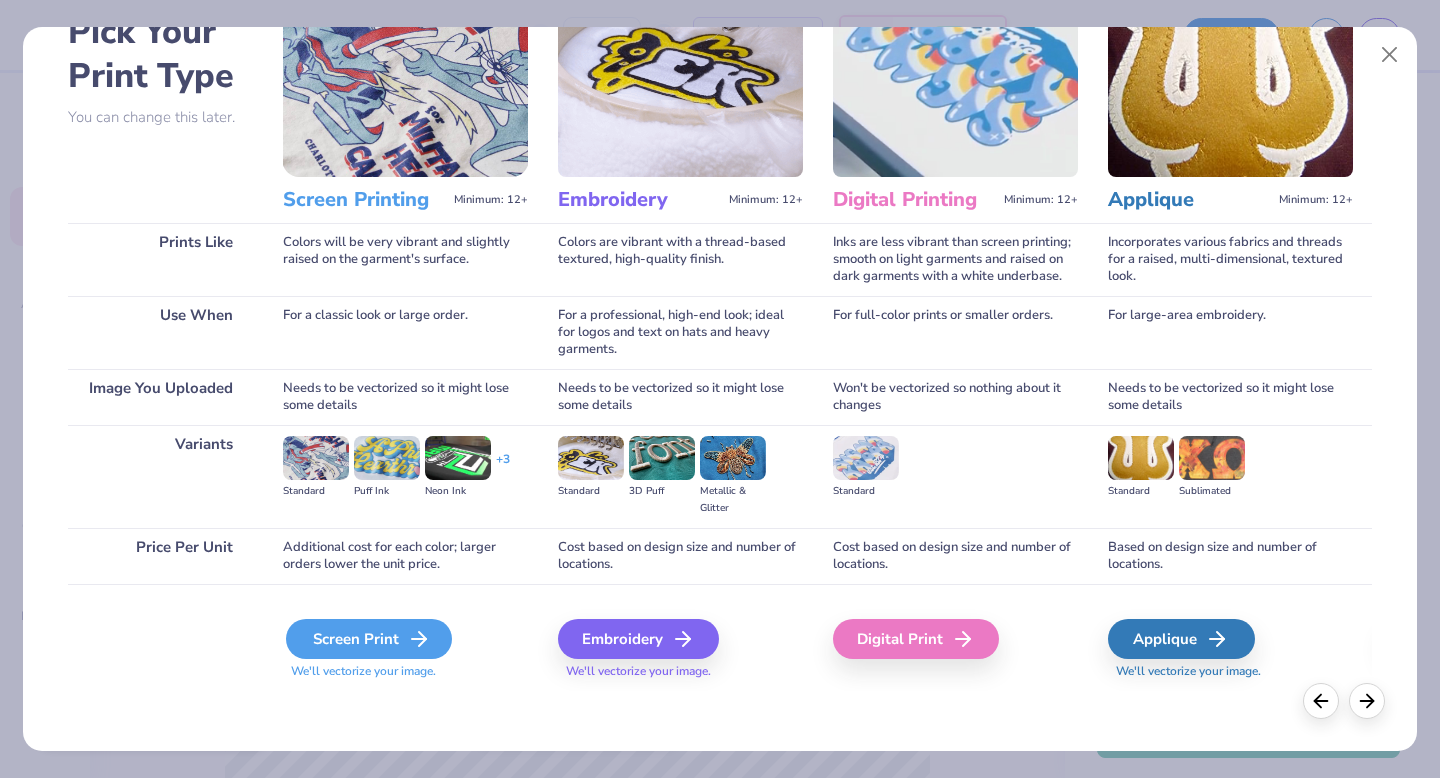 click on "Screen Print" at bounding box center (369, 639) 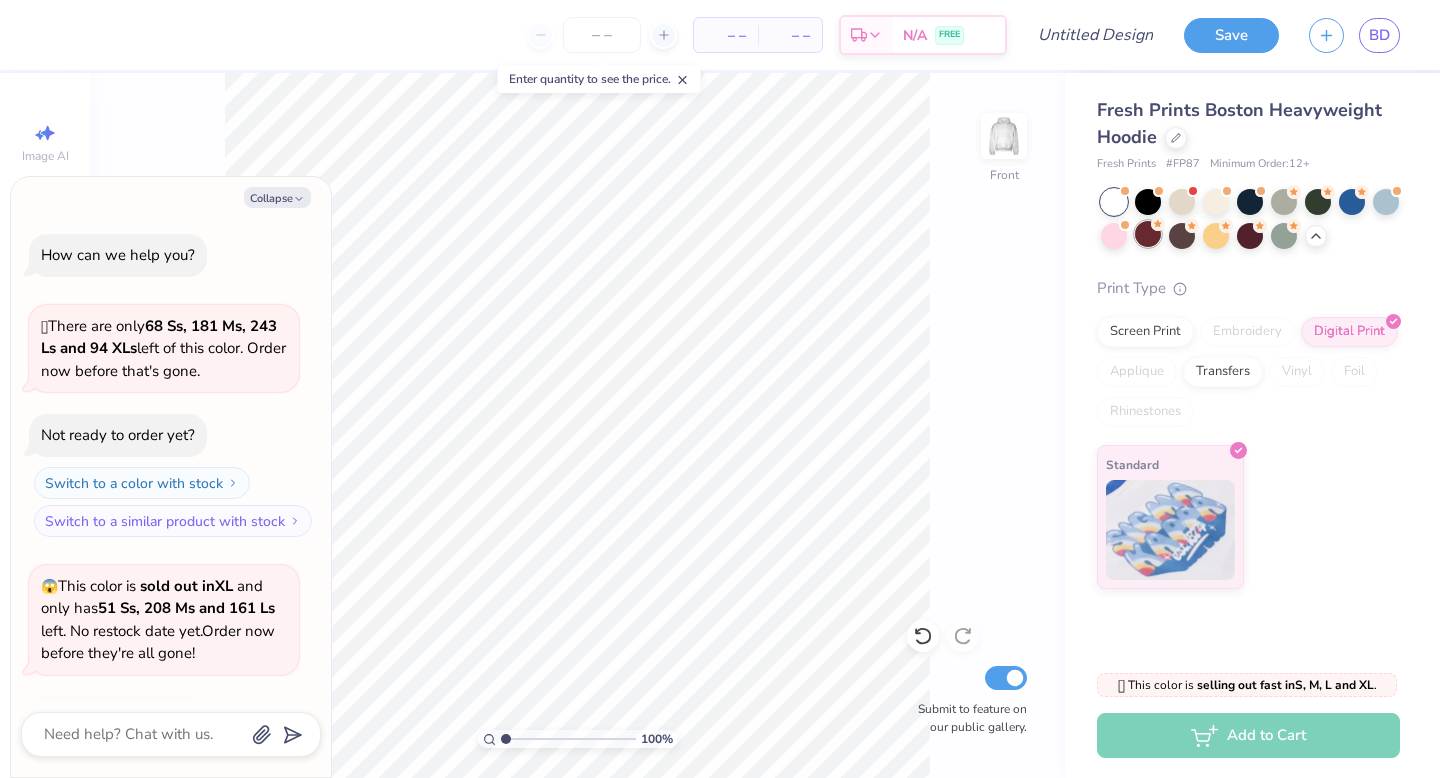 scroll, scrollTop: 0, scrollLeft: 0, axis: both 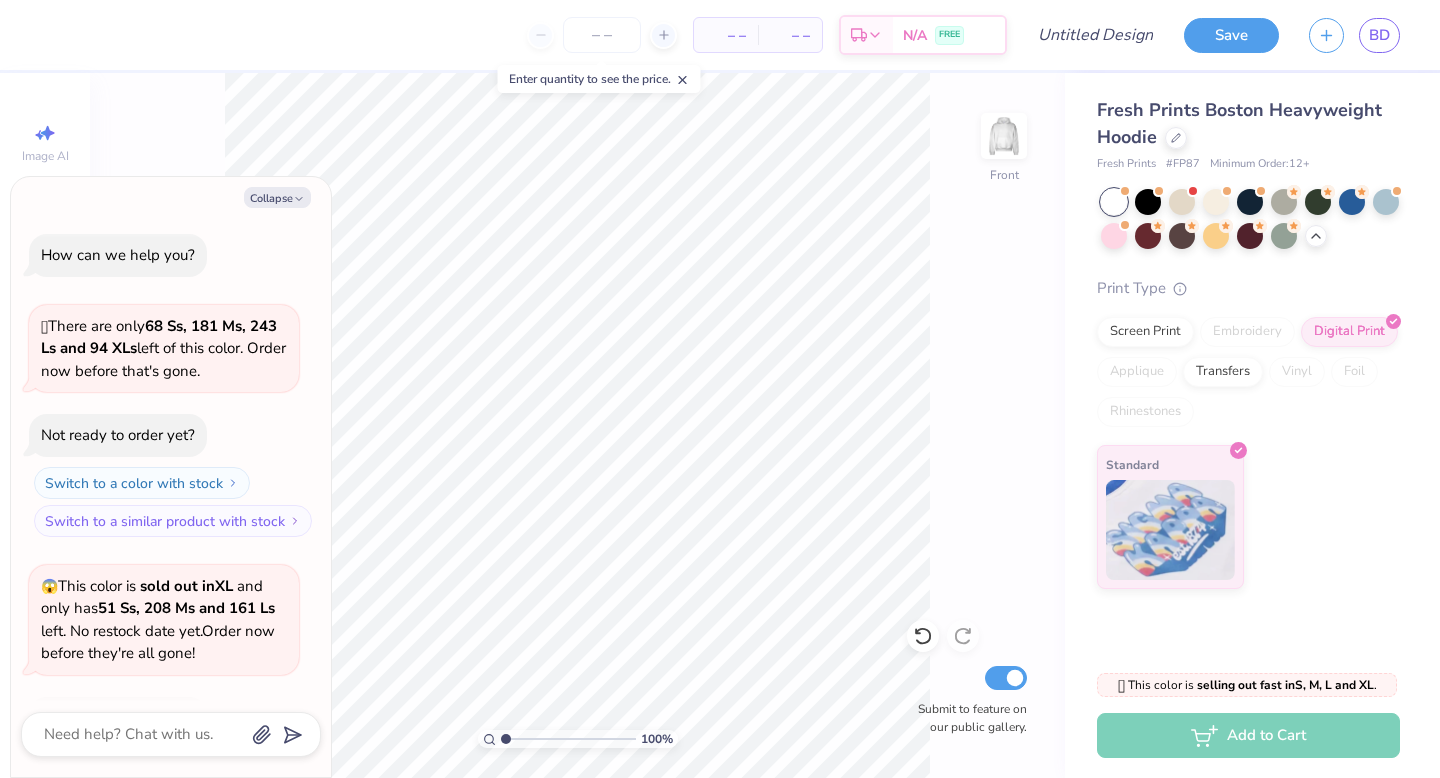 type on "x" 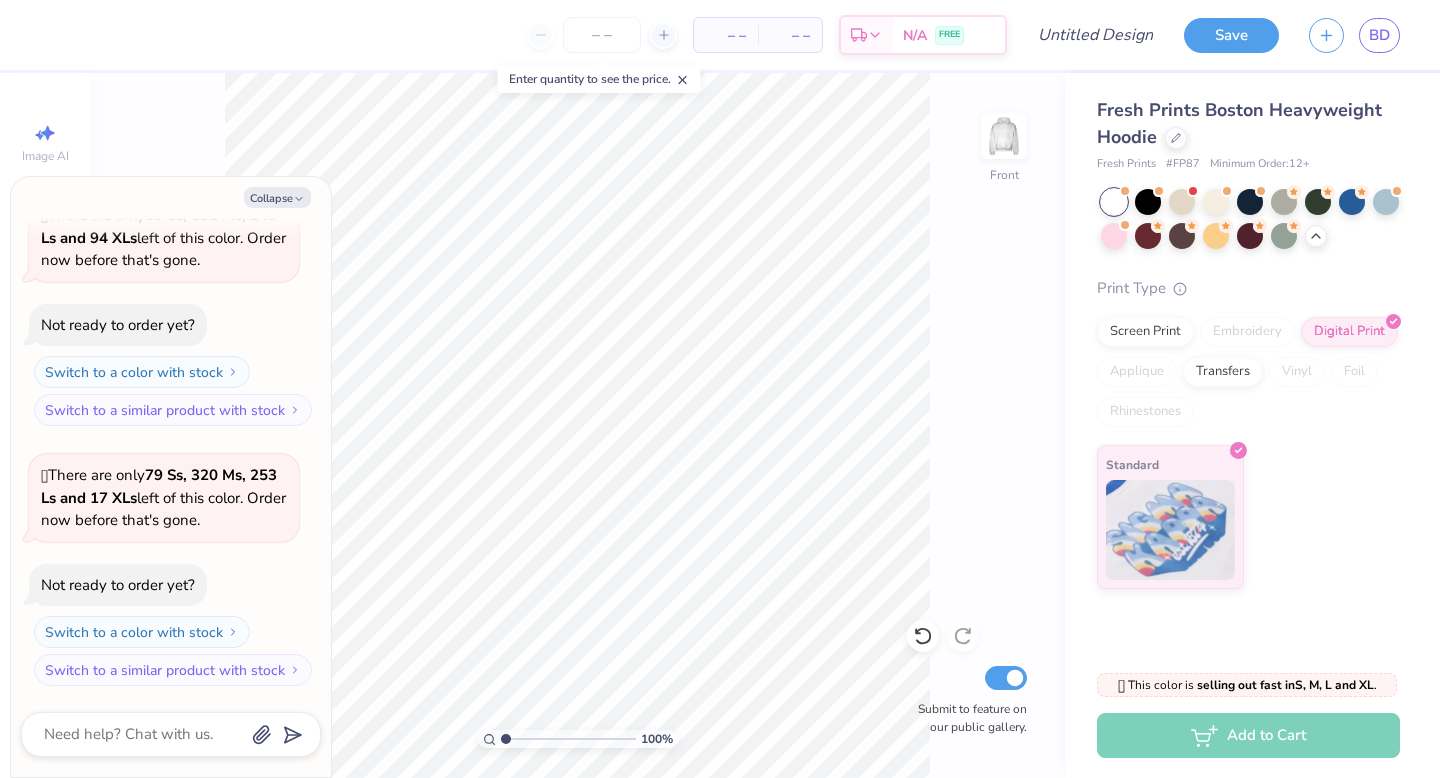 scroll, scrollTop: 0, scrollLeft: 0, axis: both 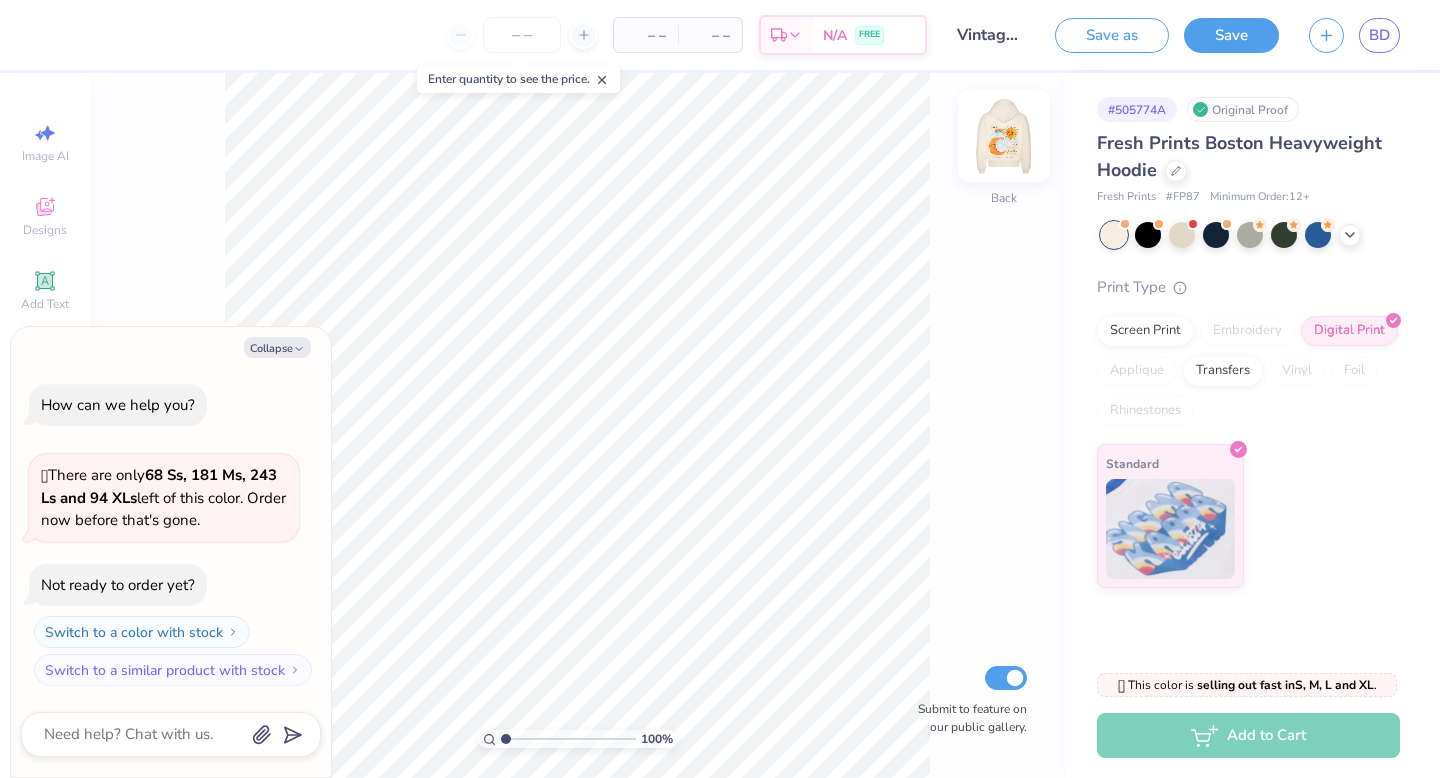 click at bounding box center (1004, 136) 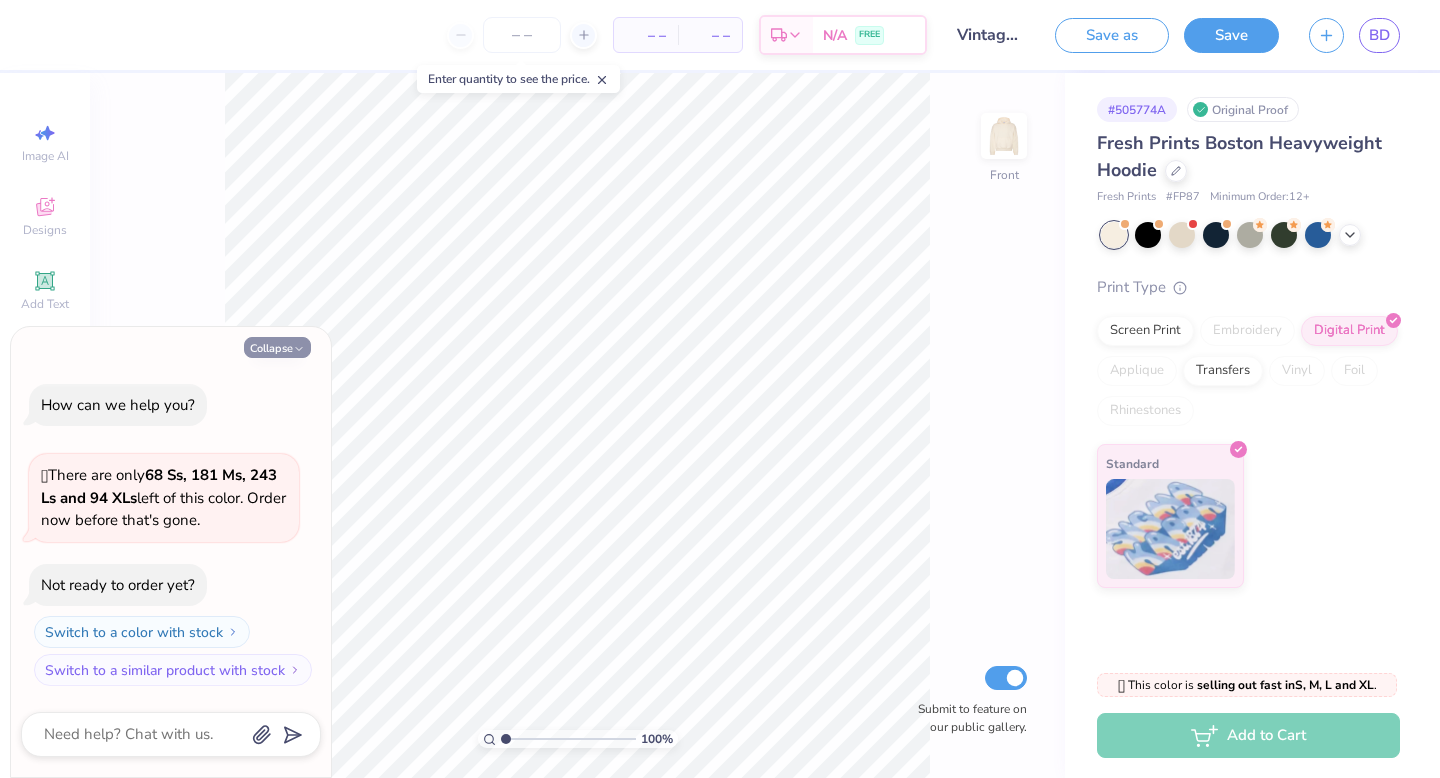 click on "Collapse" at bounding box center (277, 347) 